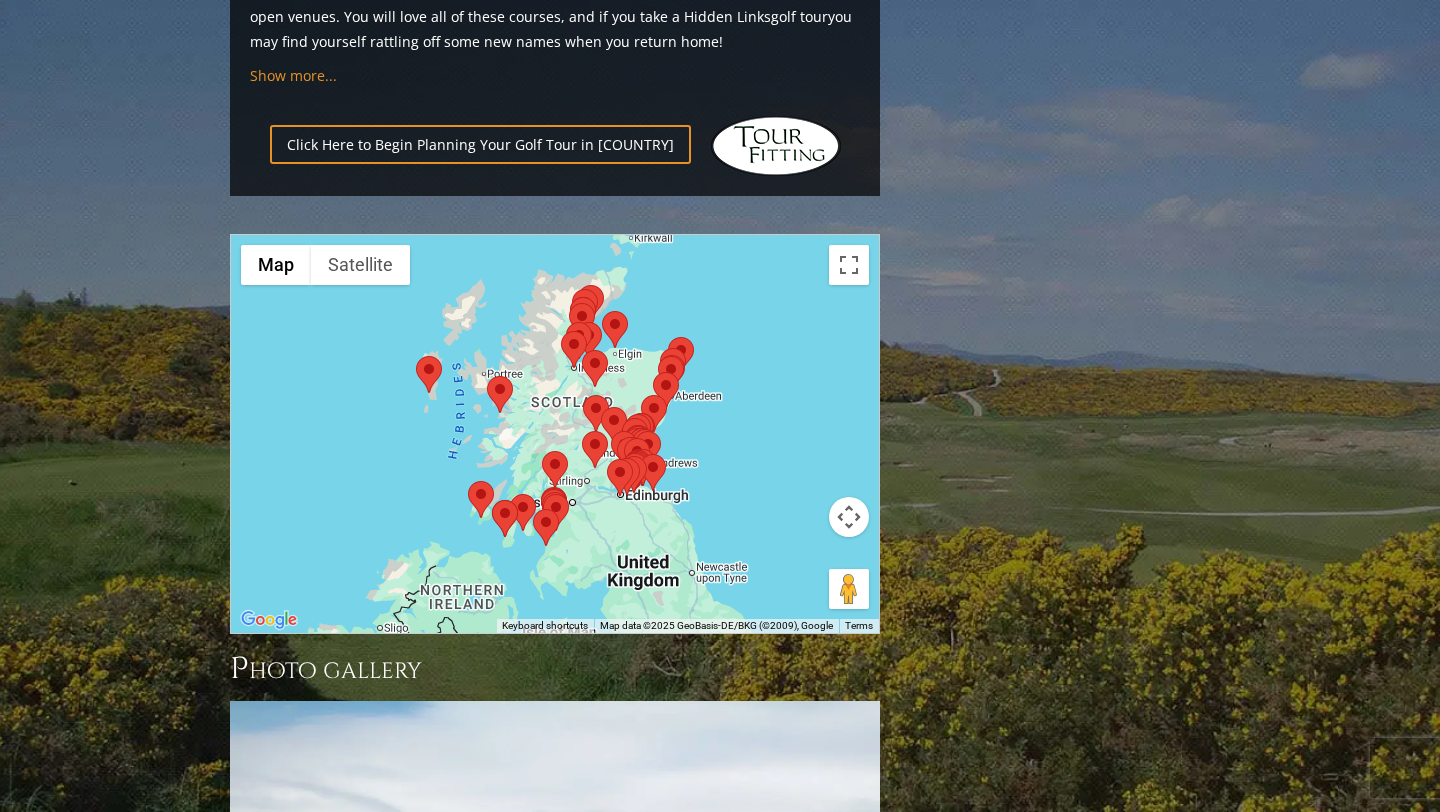 scroll, scrollTop: 2134, scrollLeft: 0, axis: vertical 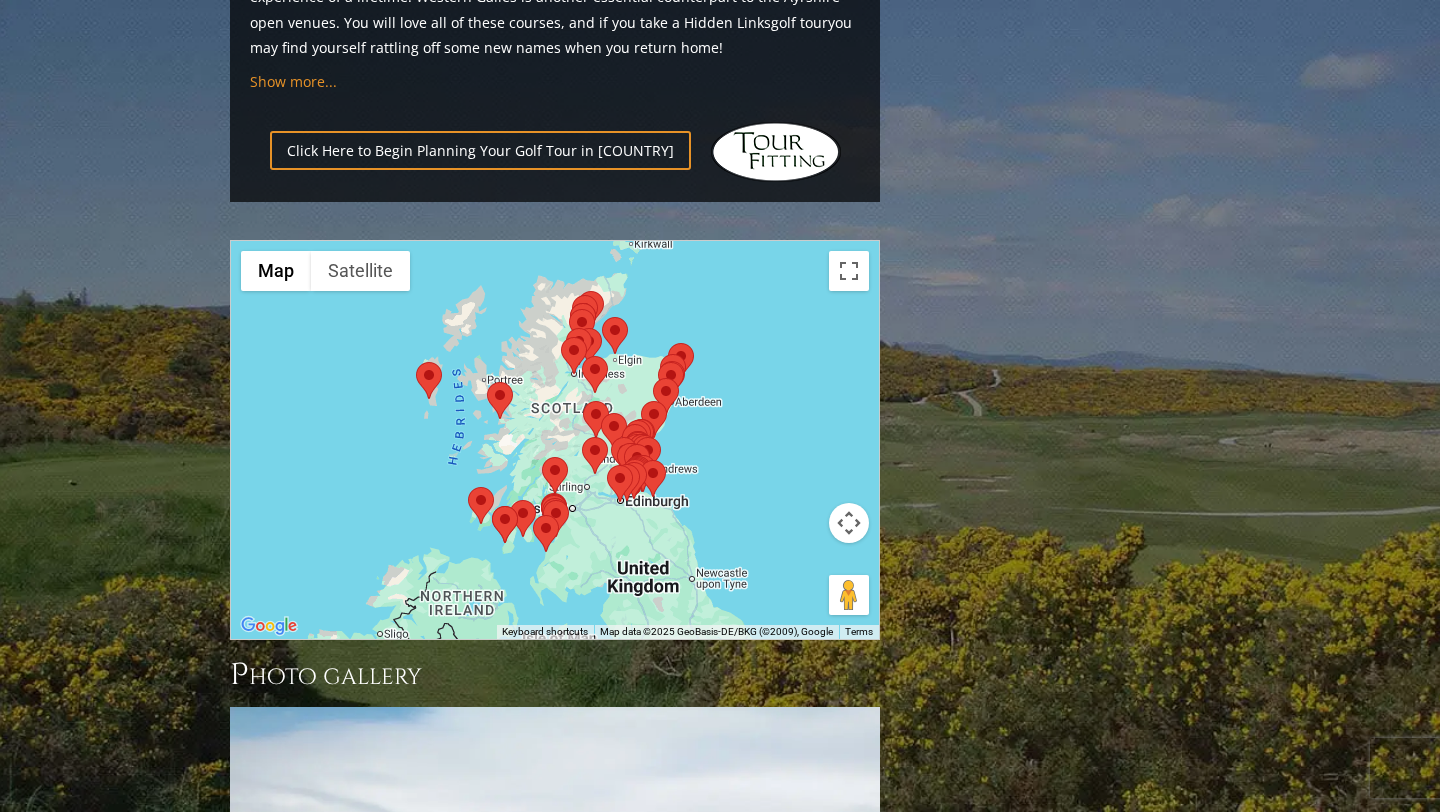 click on "Click Here to Begin Planning Your Golf Tour in [COUNTRY]" at bounding box center (480, 150) 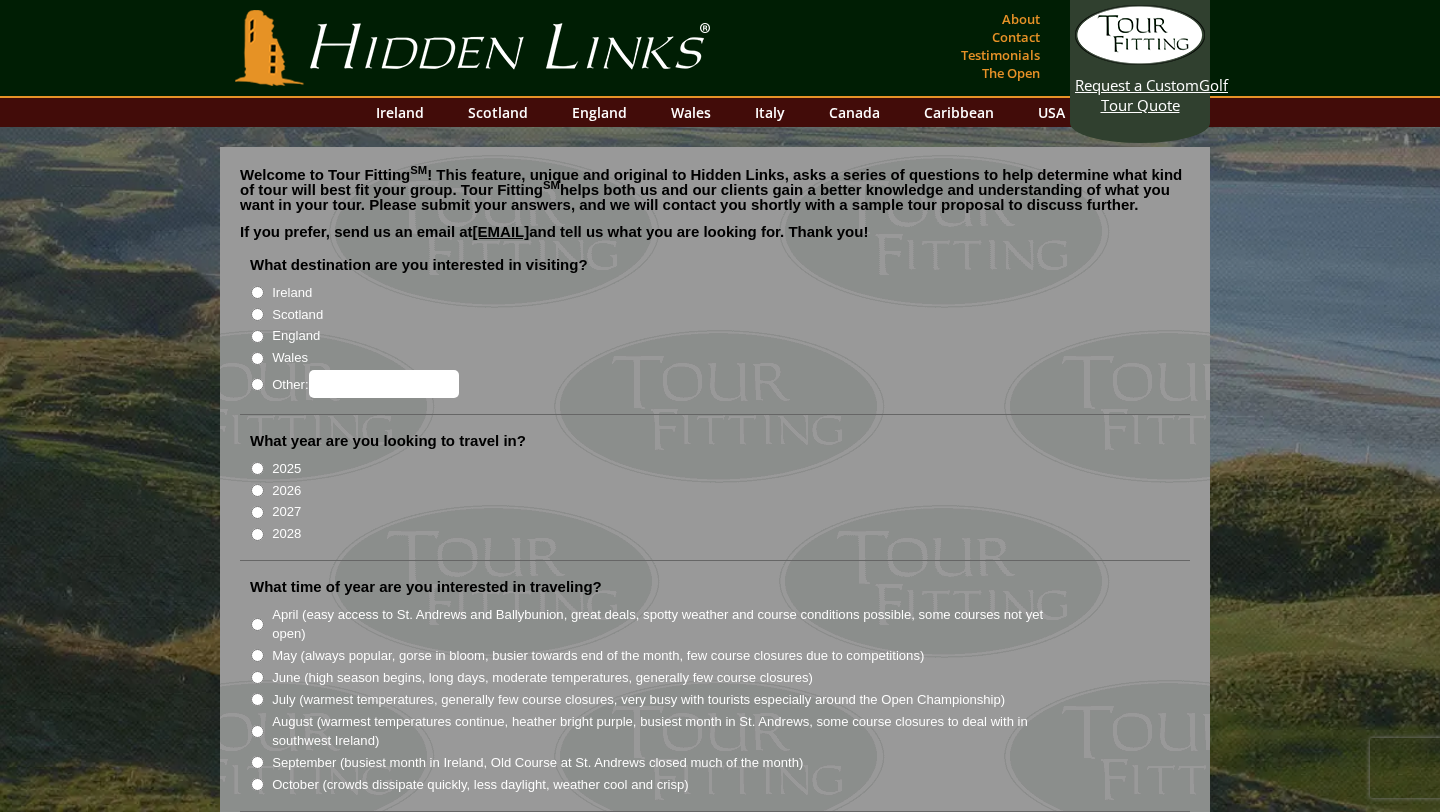 scroll, scrollTop: 0, scrollLeft: 0, axis: both 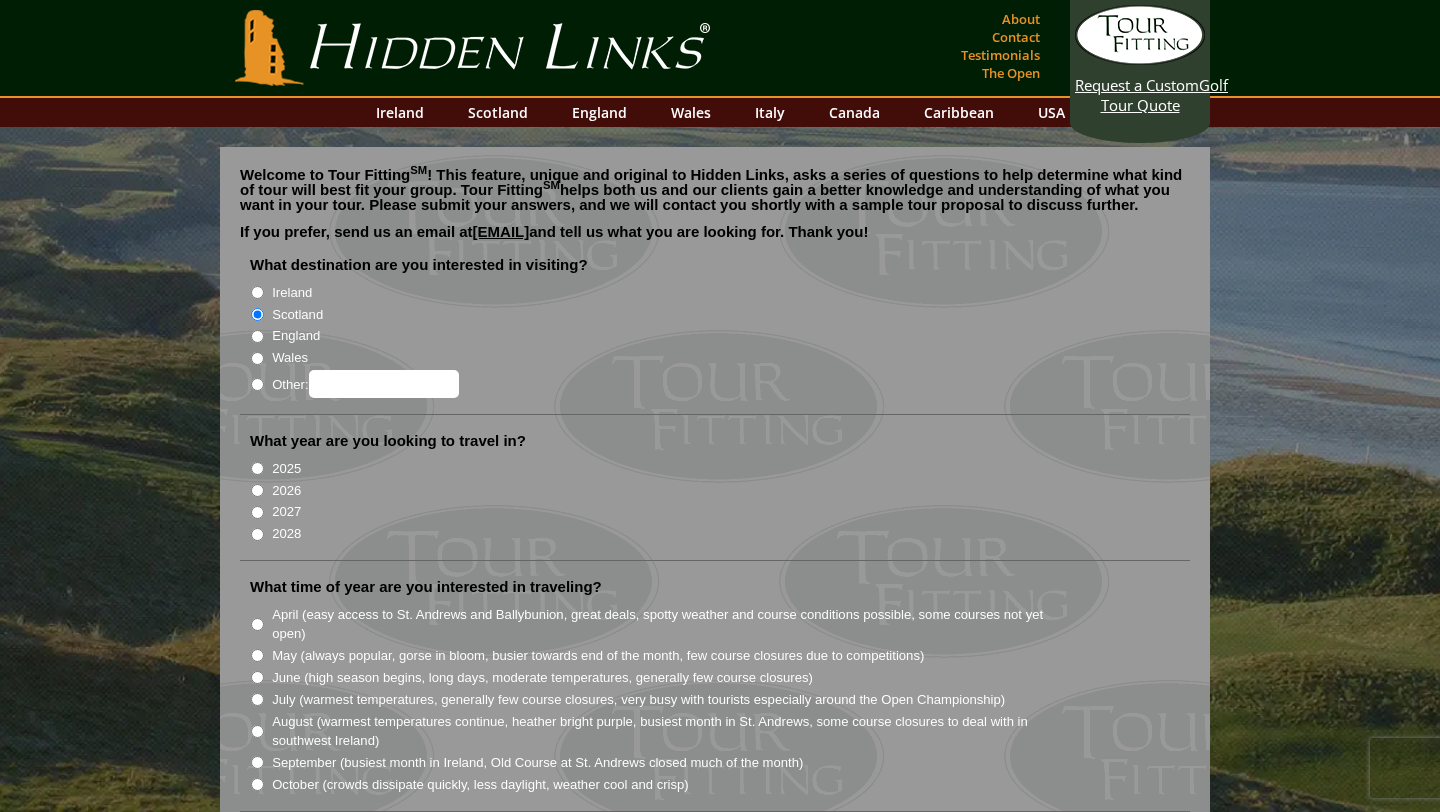 click on "2026" at bounding box center (257, 490) 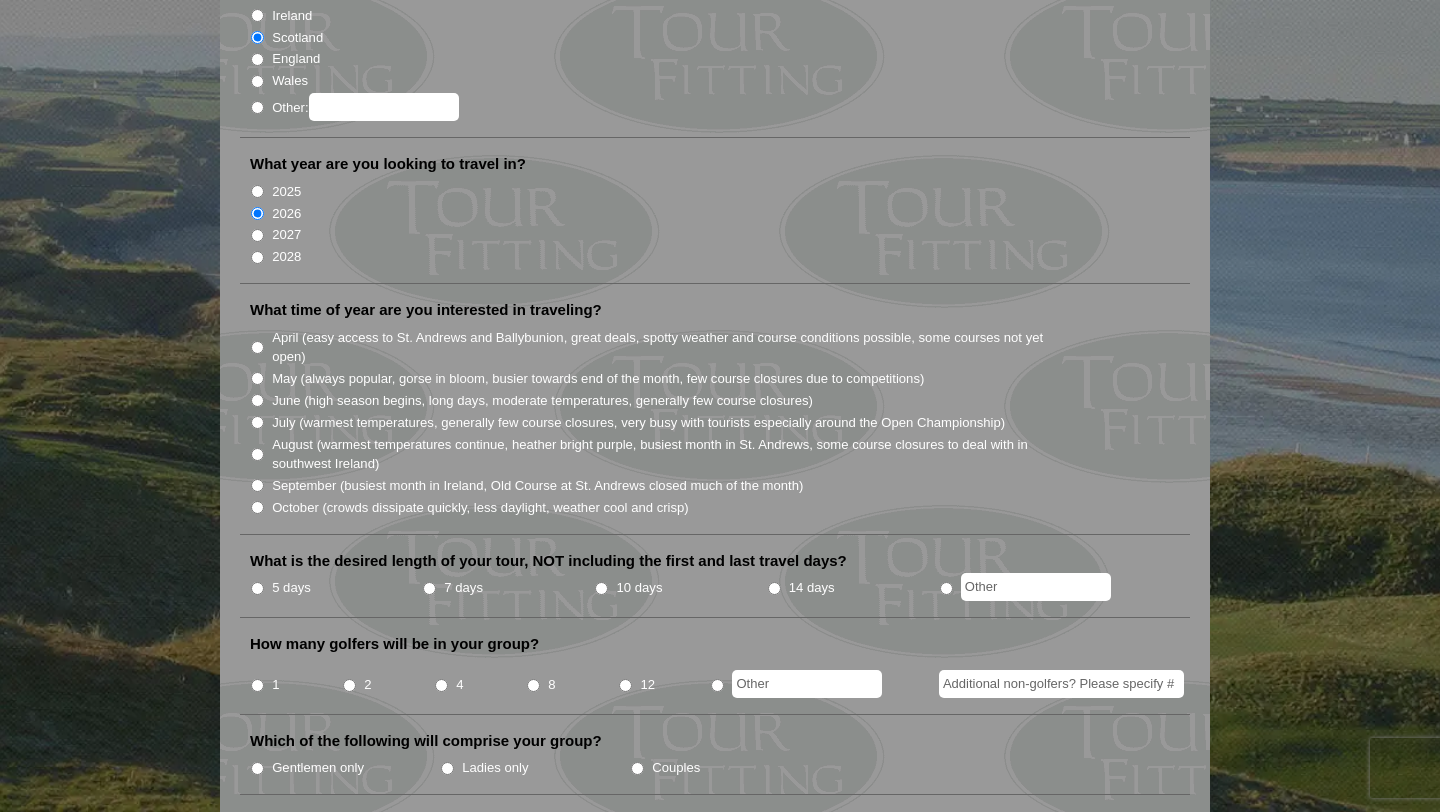 scroll, scrollTop: 278, scrollLeft: 0, axis: vertical 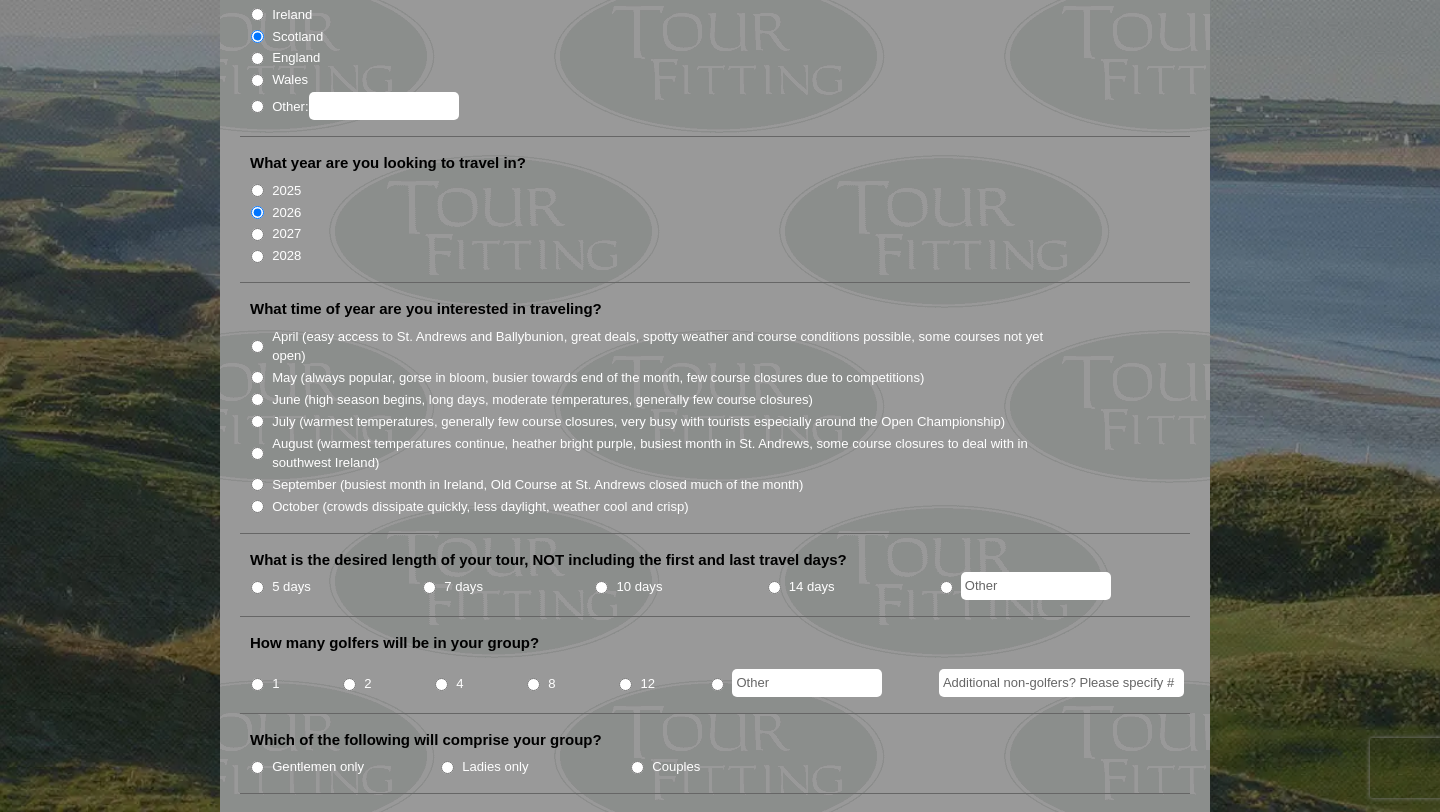 click on "April (easy access to St. Andrews and Ballybunion, great deals, spotty weather and course conditions possible, some courses not yet open)" at bounding box center [257, 346] 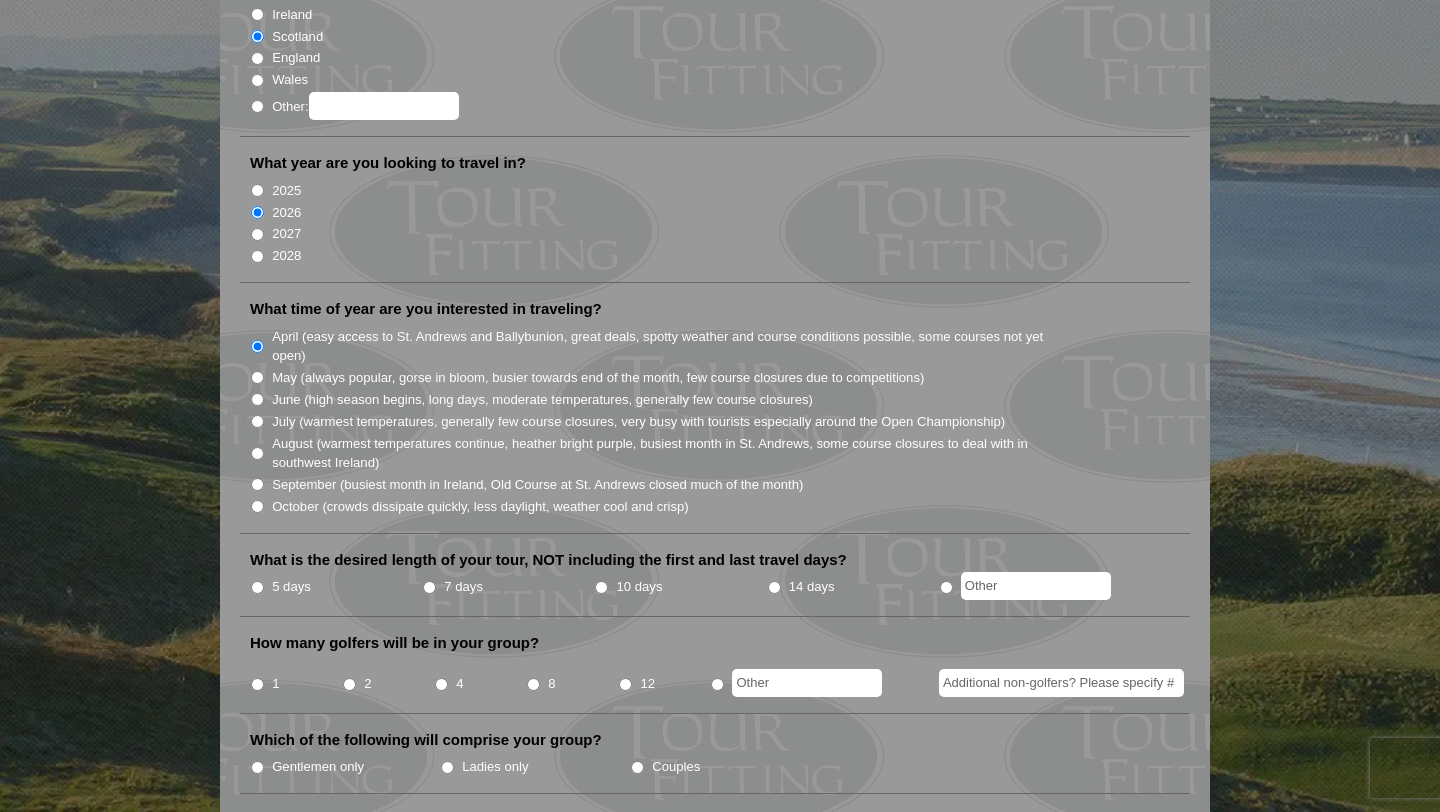 click on "2025" at bounding box center (257, 190) 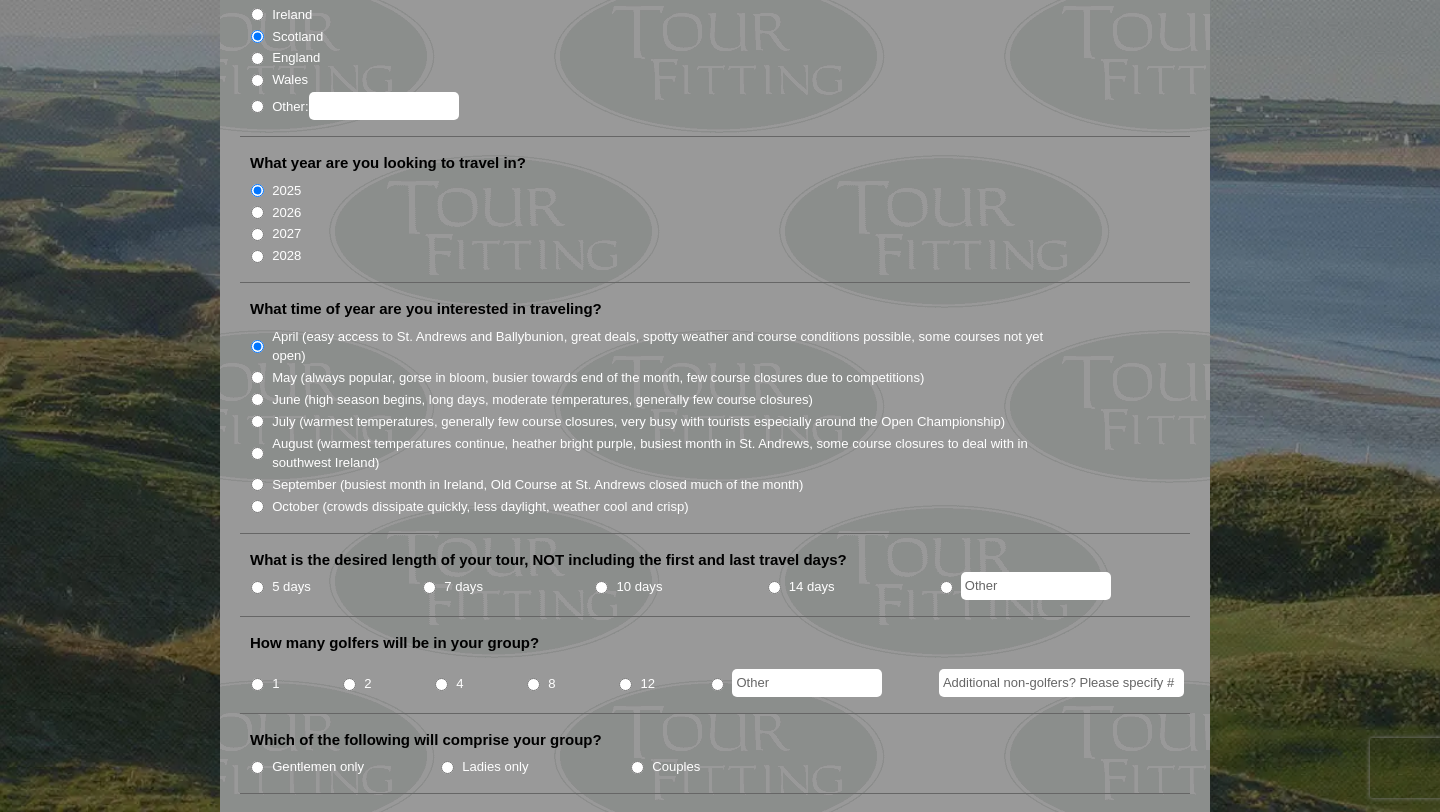 click on "2025" at bounding box center [257, 190] 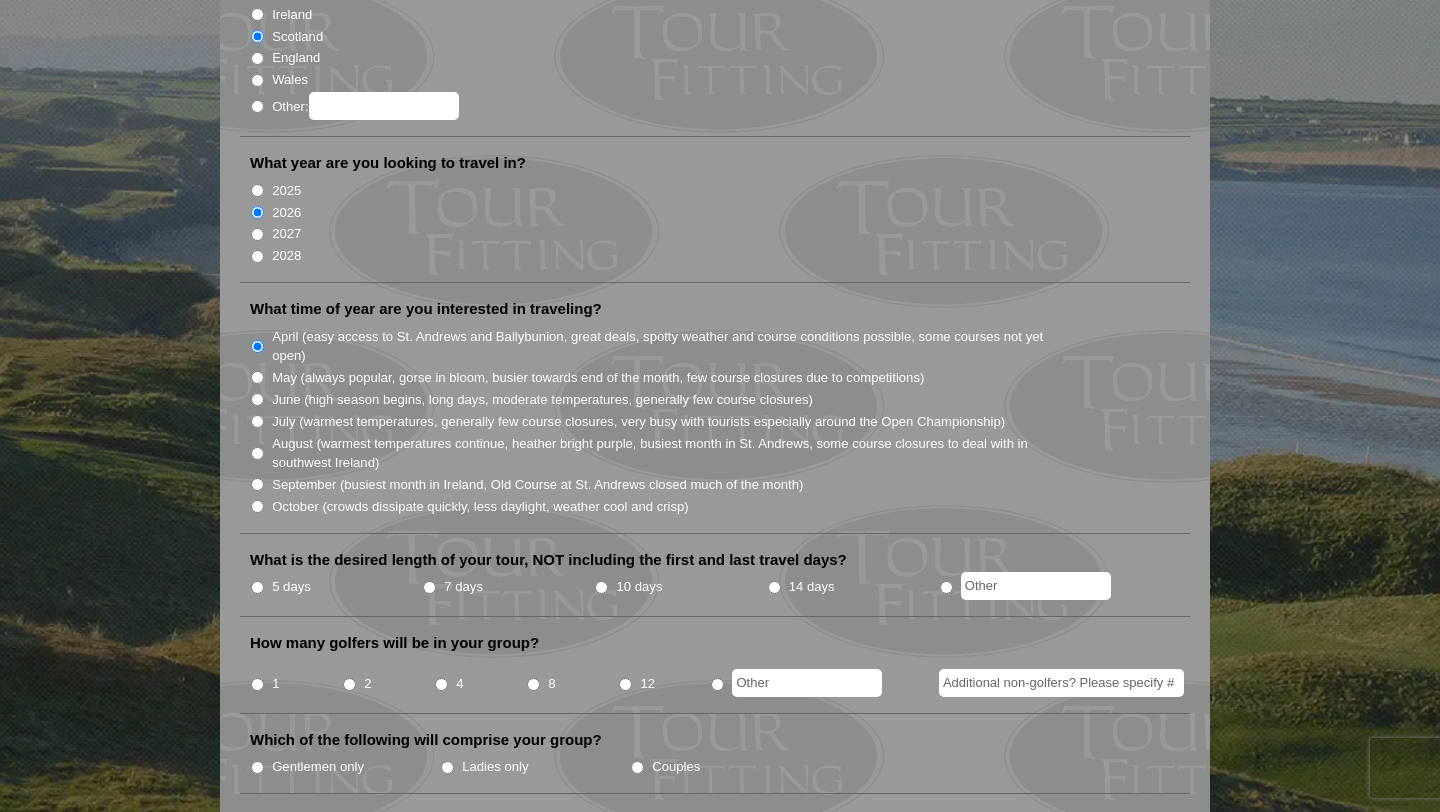 click on "7 days" at bounding box center (429, 587) 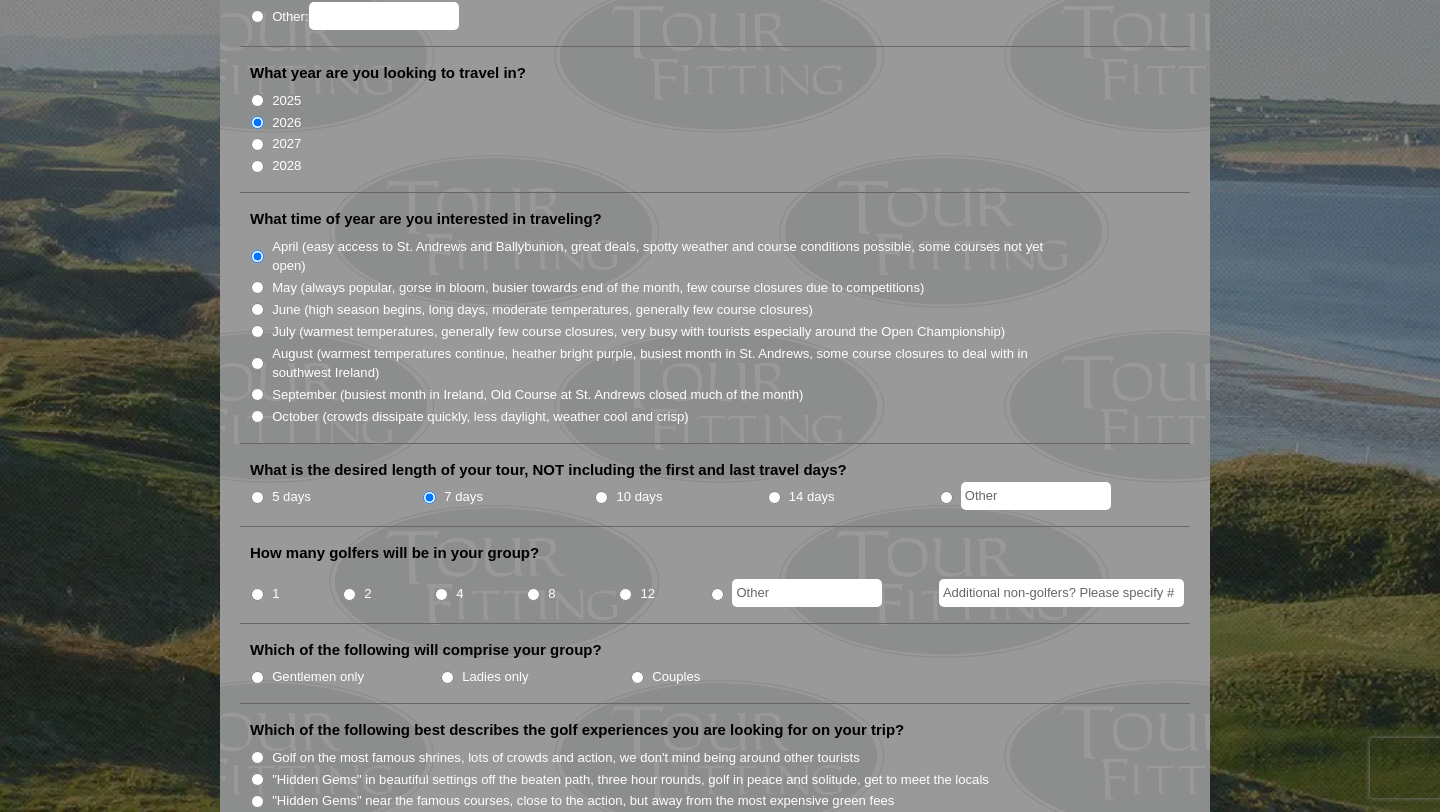 scroll, scrollTop: 376, scrollLeft: 0, axis: vertical 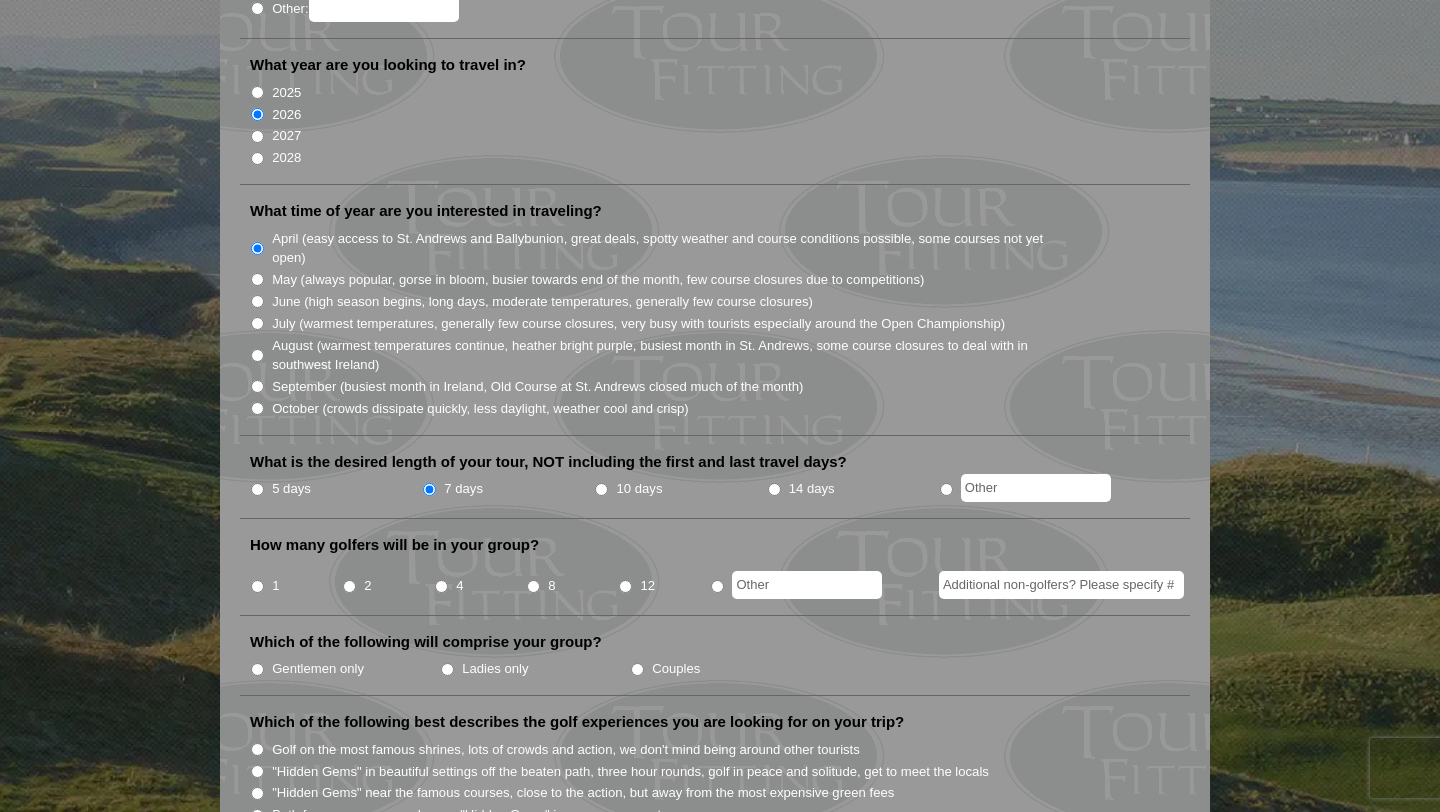 click on "1" at bounding box center (257, 586) 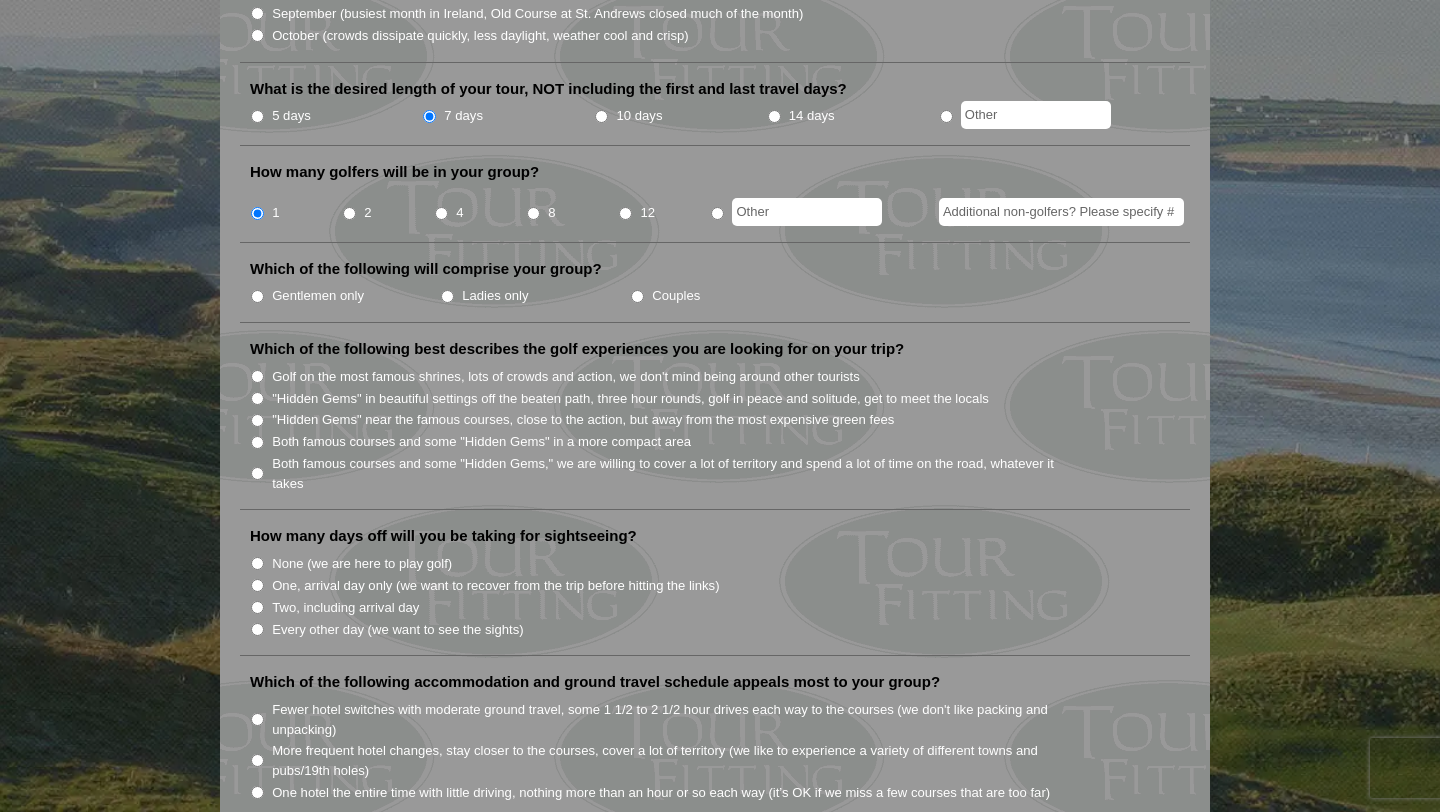 scroll, scrollTop: 750, scrollLeft: 0, axis: vertical 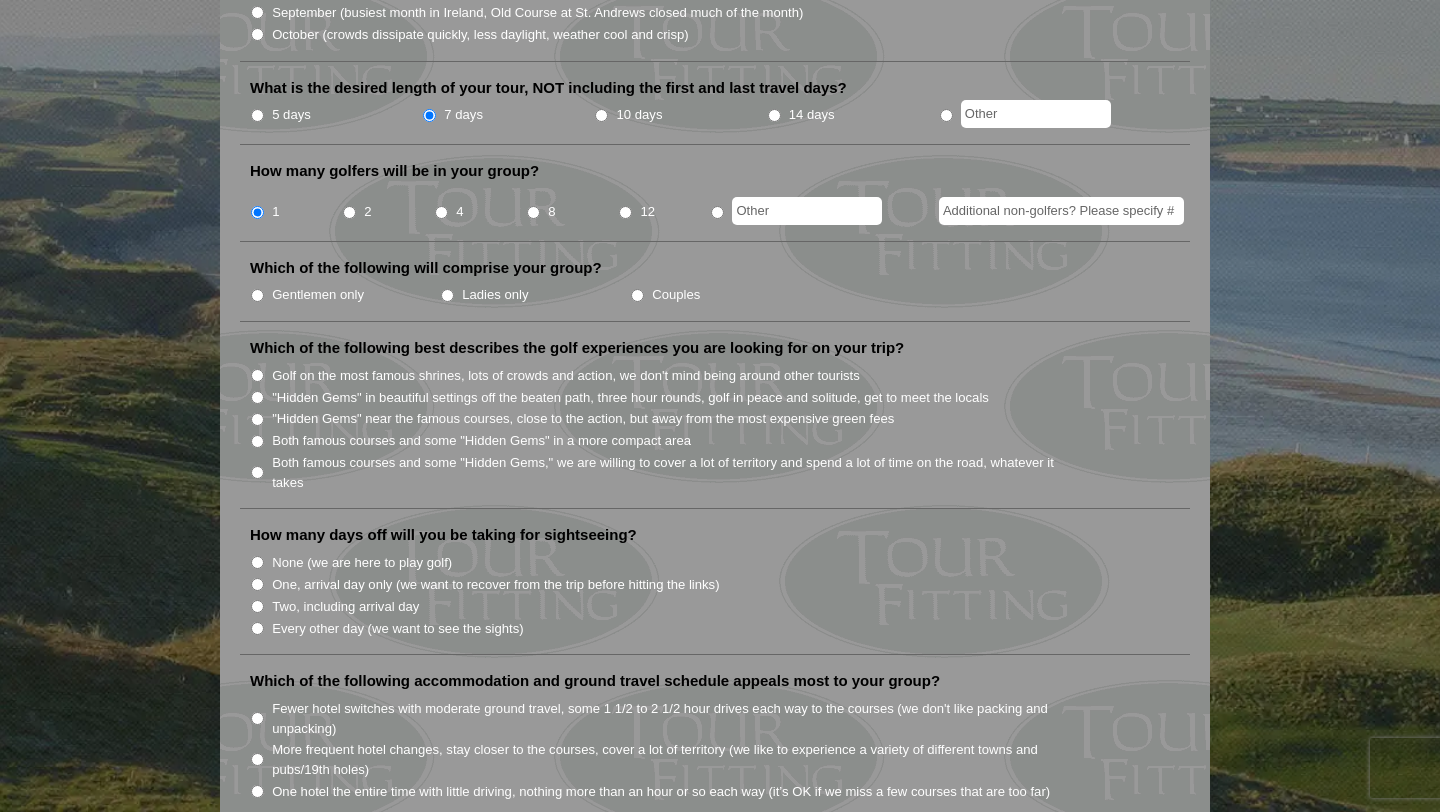 click on ""Hidden Gems" in beautiful settings off the beaten path, three hour rounds, golf in peace and solitude, get to meet the locals" at bounding box center (257, 397) 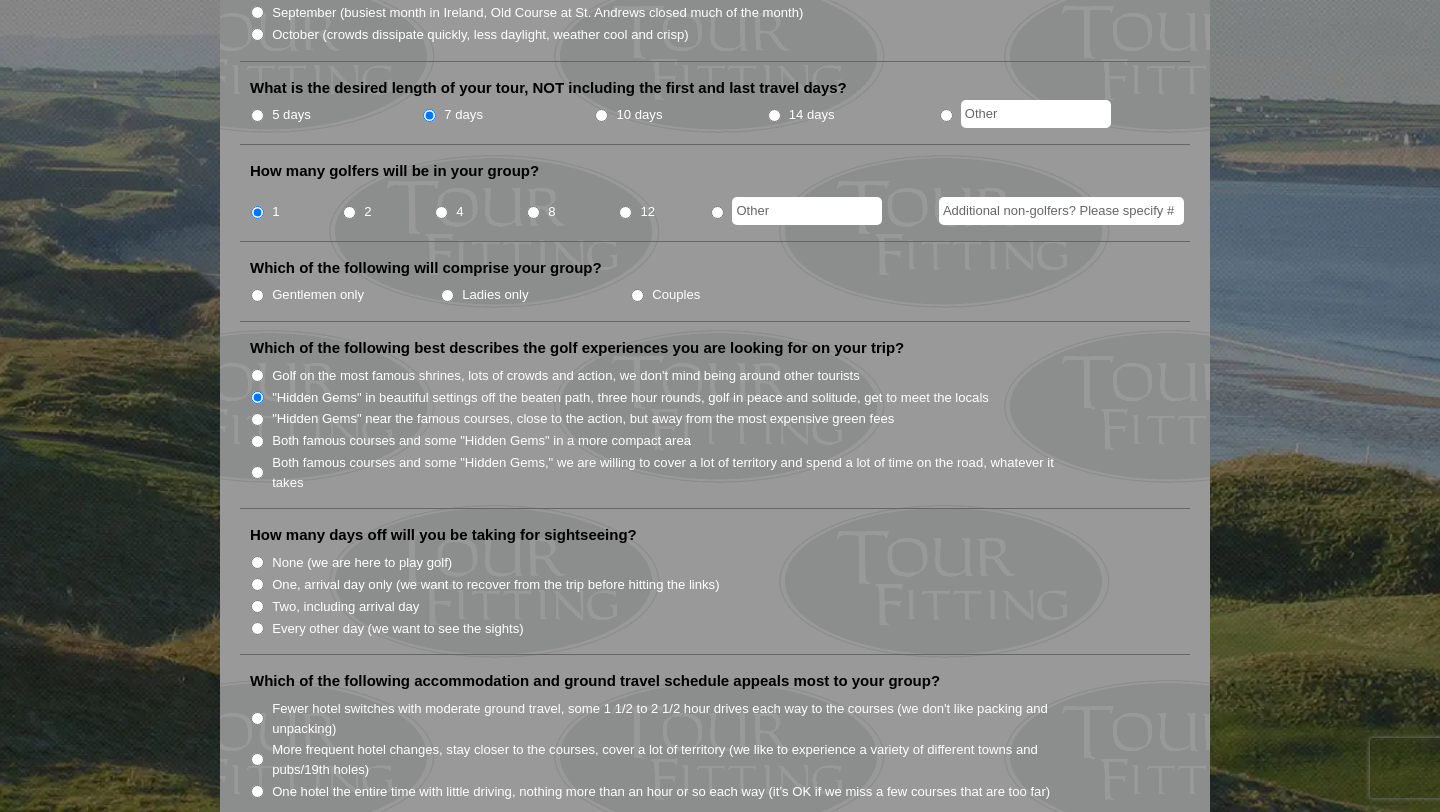 click on "Every other day (we want to see the sights)" at bounding box center [257, 628] 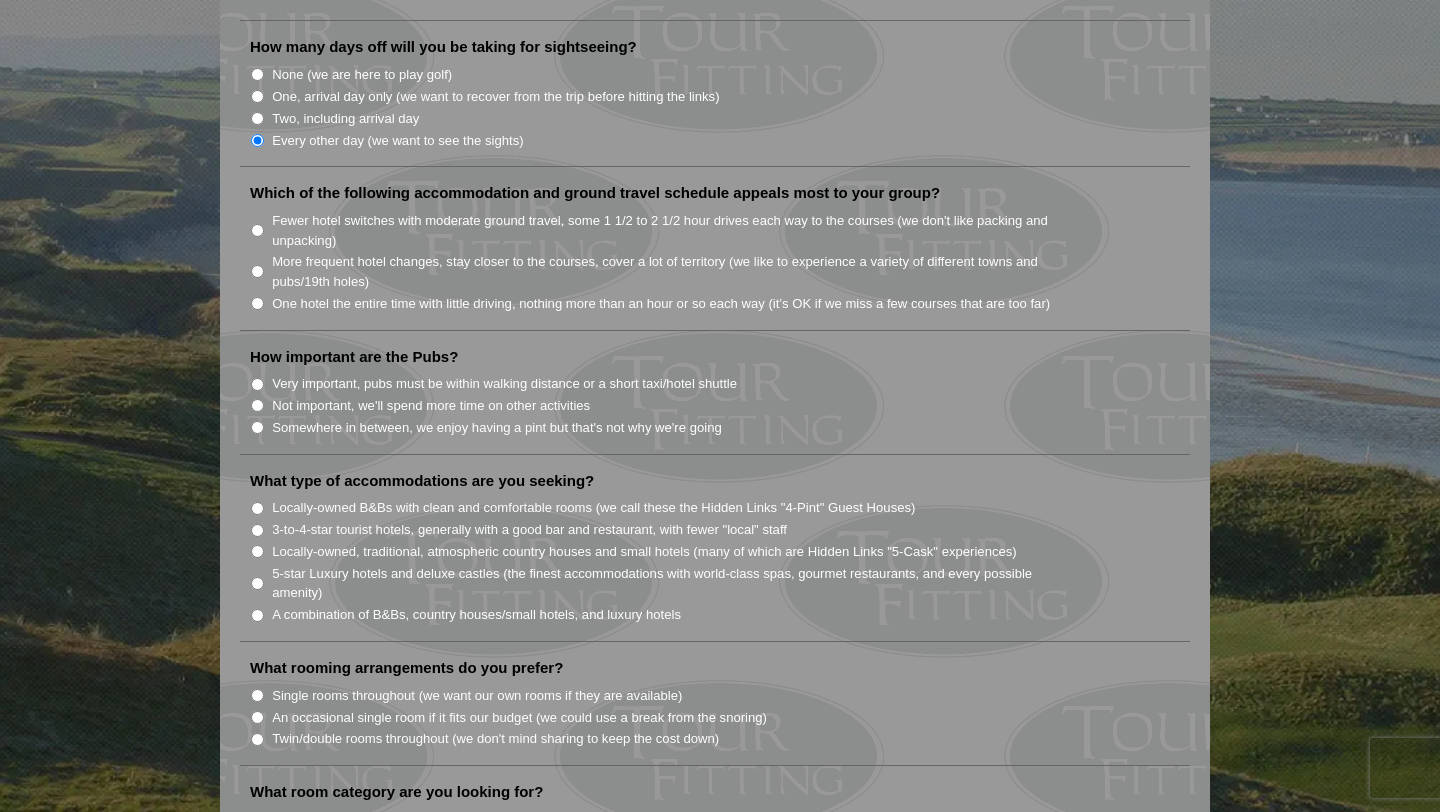 scroll, scrollTop: 1240, scrollLeft: 0, axis: vertical 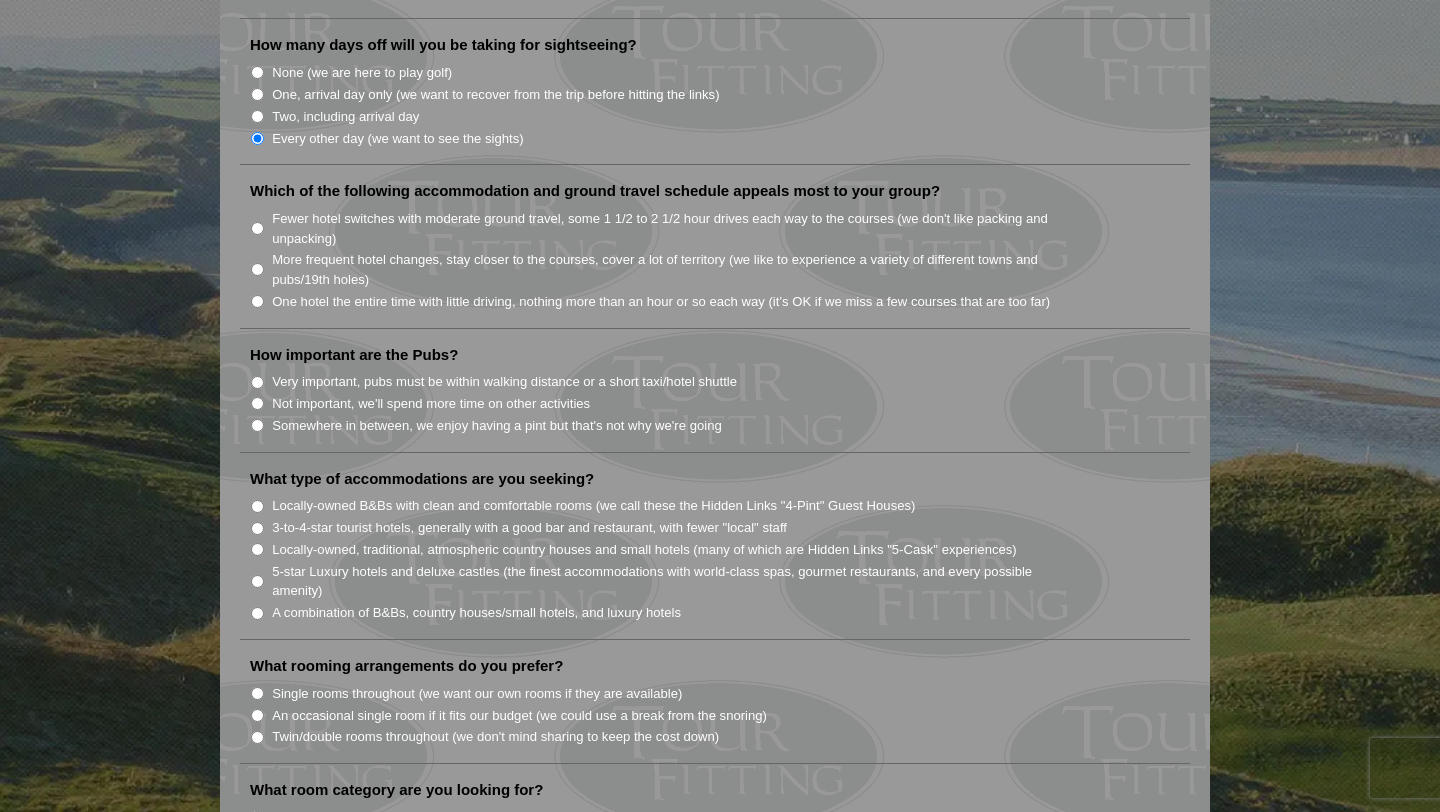click on "Fewer hotel switches with moderate ground travel, some 1 1/2 to 2 1/2 hour drives each way to the courses (we don't like packing and unpacking)" at bounding box center [257, 228] 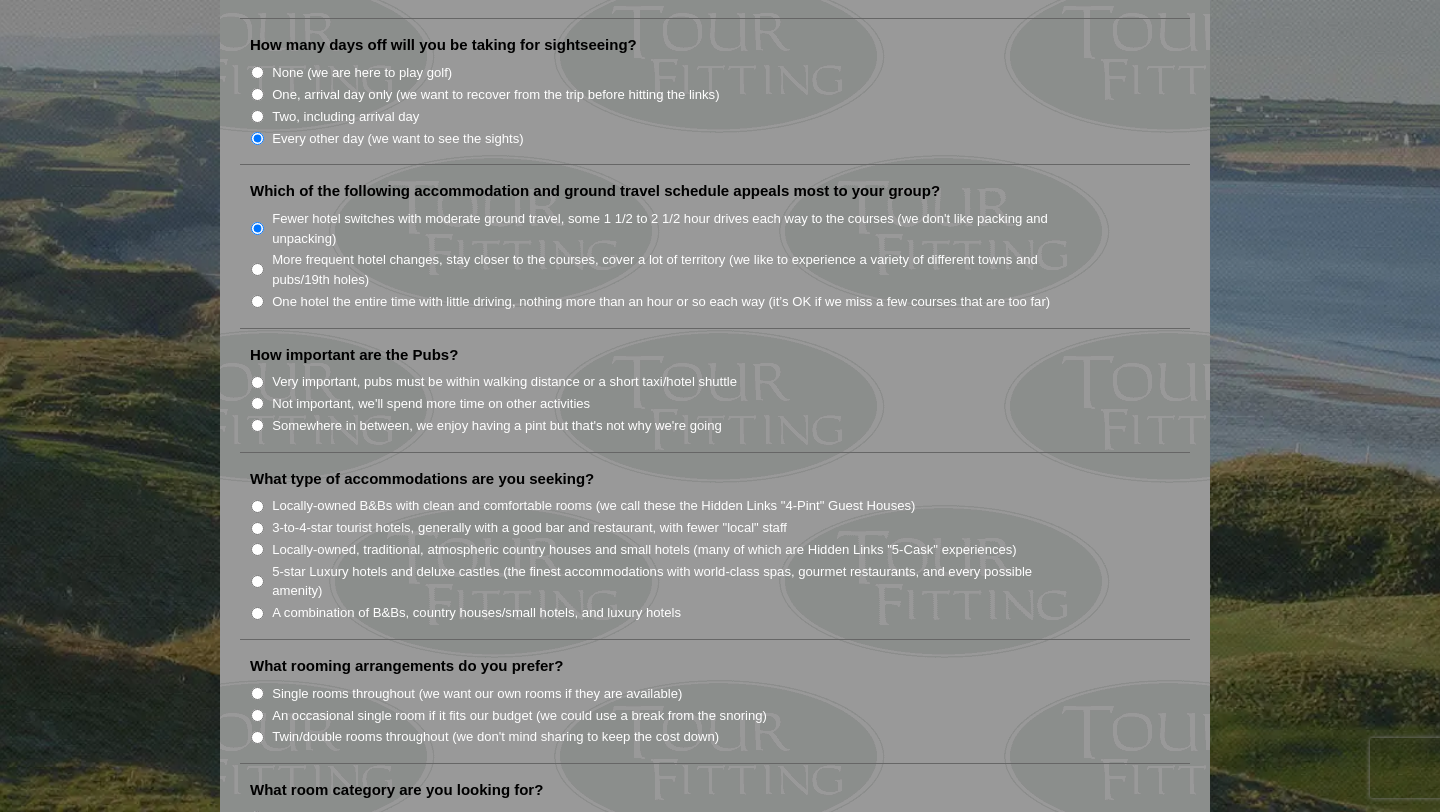 click on "Somewhere in between, we enjoy having a pint but that's not why we're going" at bounding box center (257, 425) 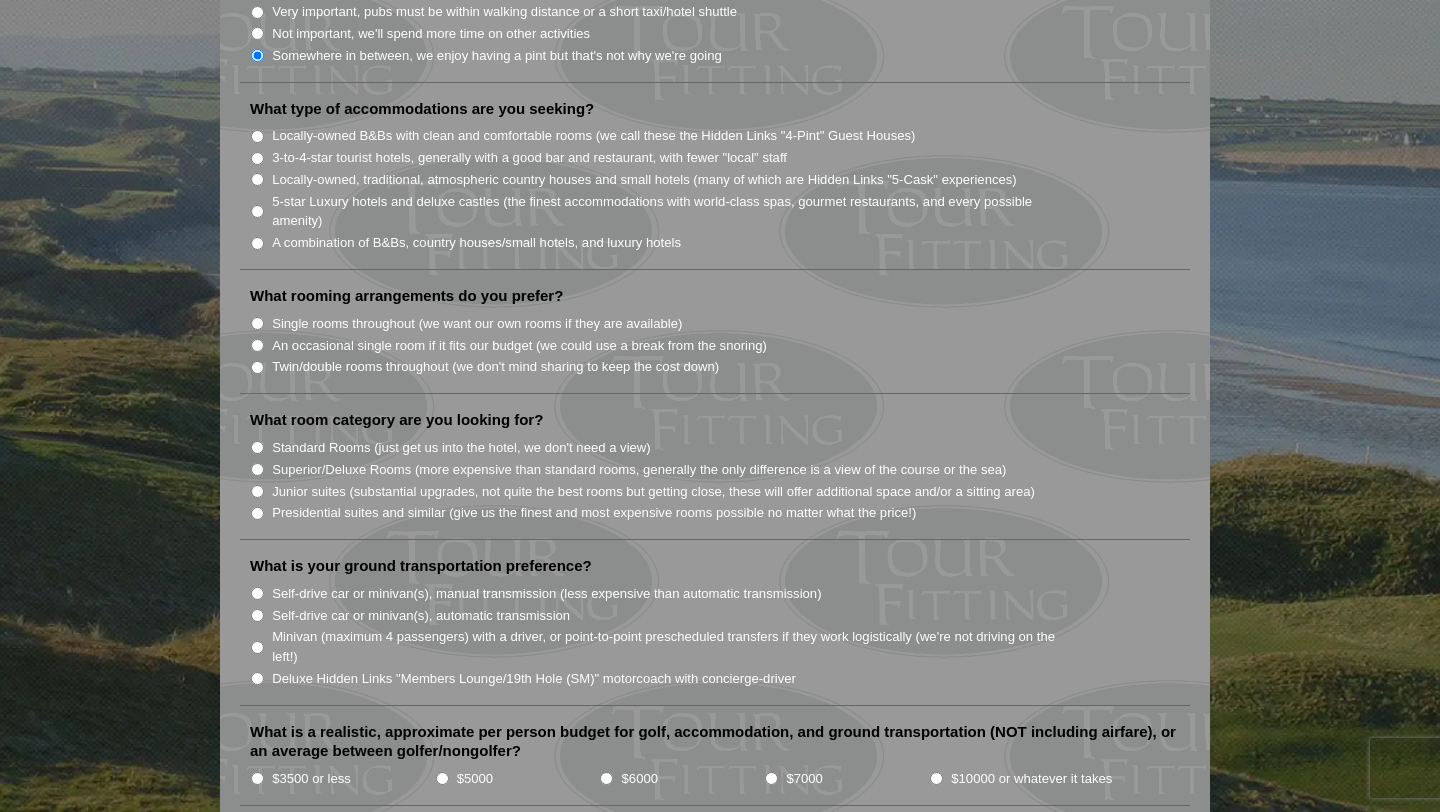 scroll, scrollTop: 1623, scrollLeft: 0, axis: vertical 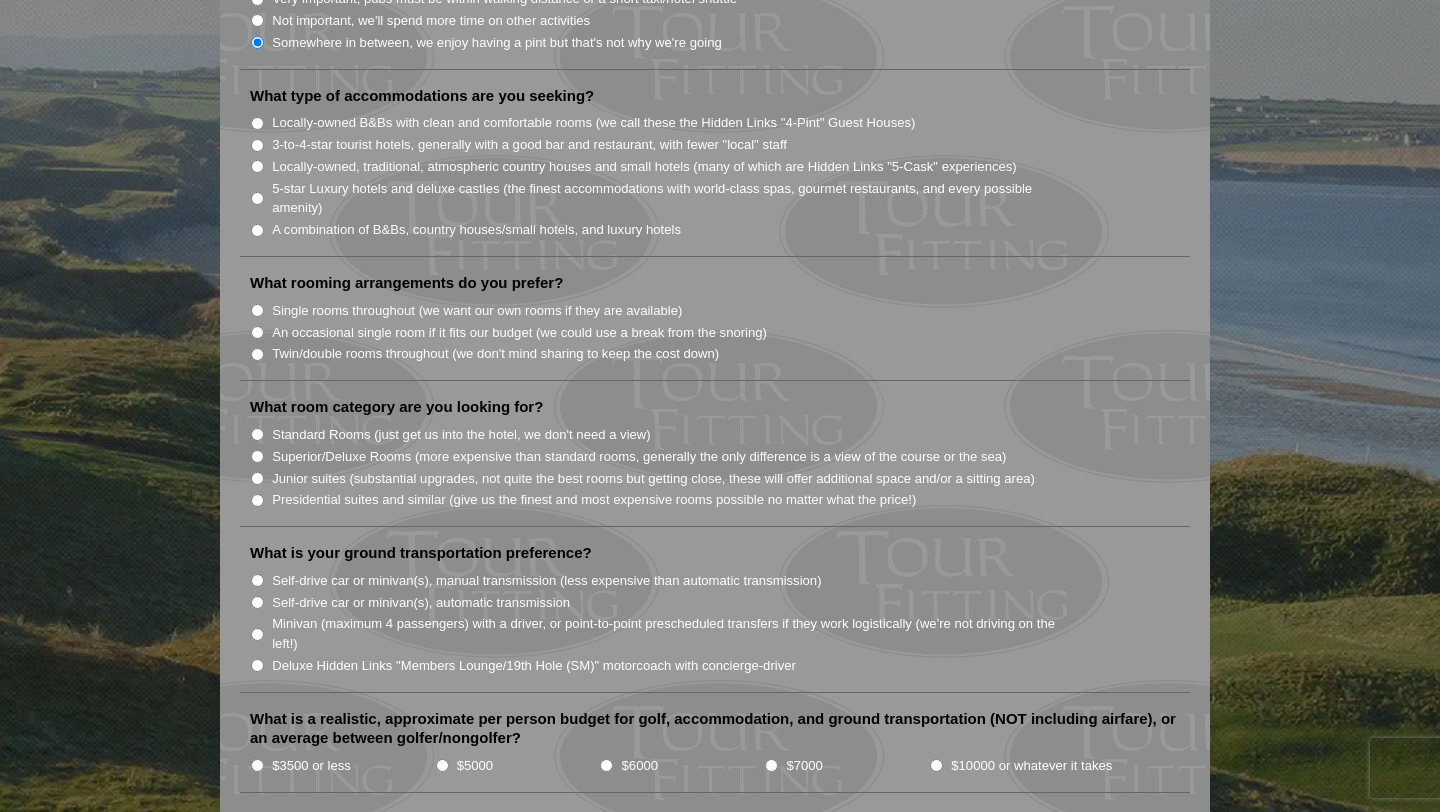 click on "Locally-owned B&Bs with clean and comfortable rooms (we call these the Hidden Links "4-Pint" Guest Houses)" at bounding box center (723, 122) 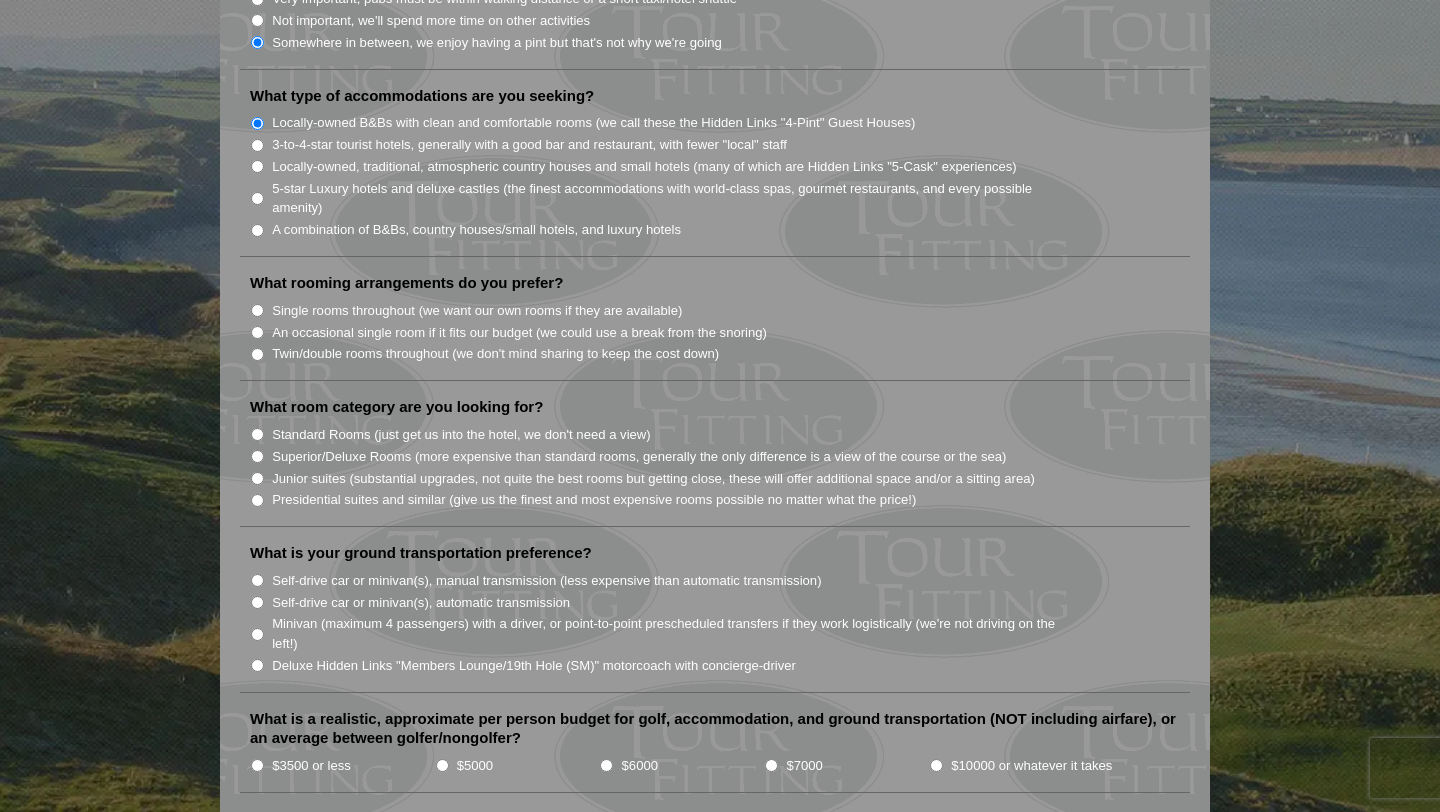 click on "Single rooms throughout (we want our own rooms if they are available)" at bounding box center [257, 310] 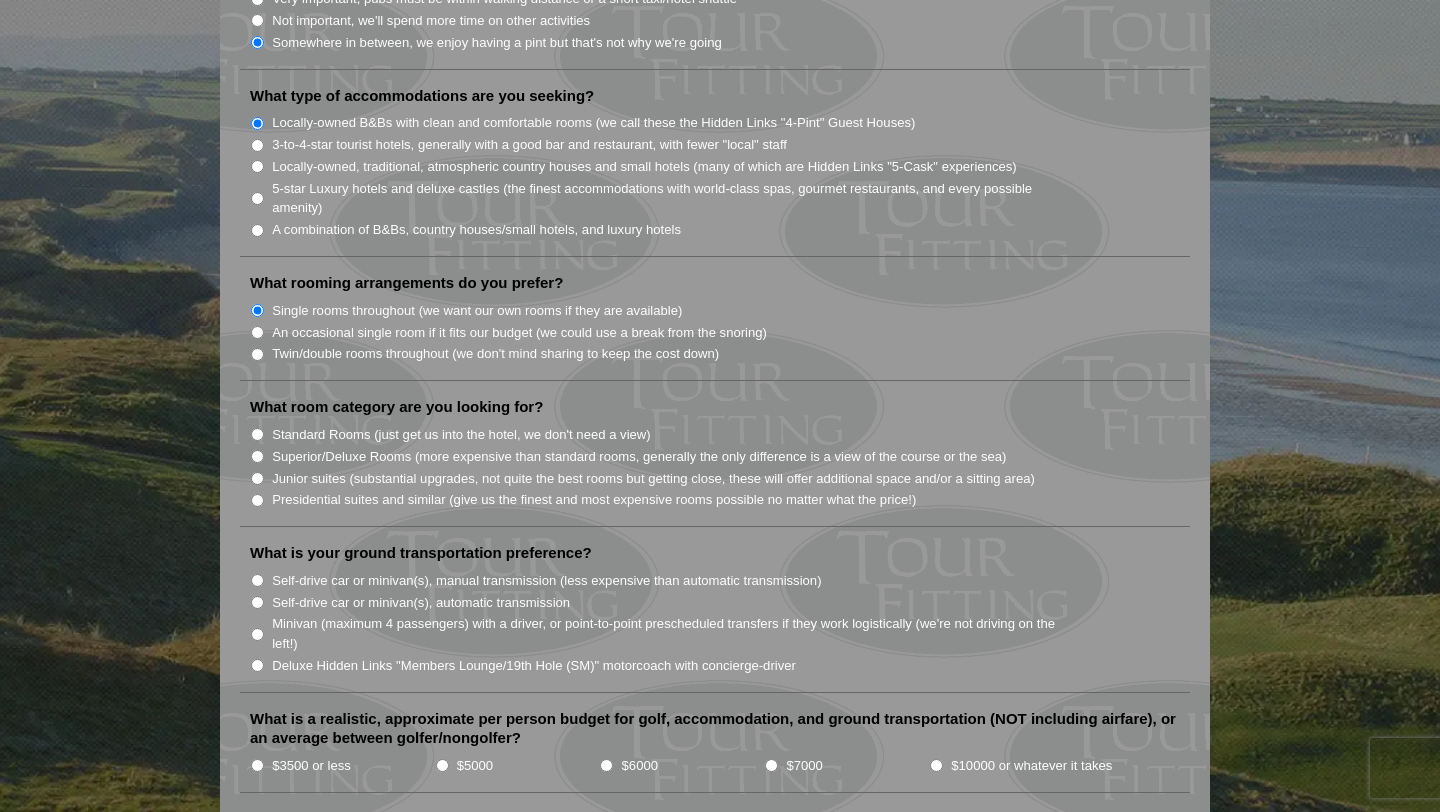 click on "Standard Rooms (just get us into the hotel, we don't need a view)" at bounding box center [257, 434] 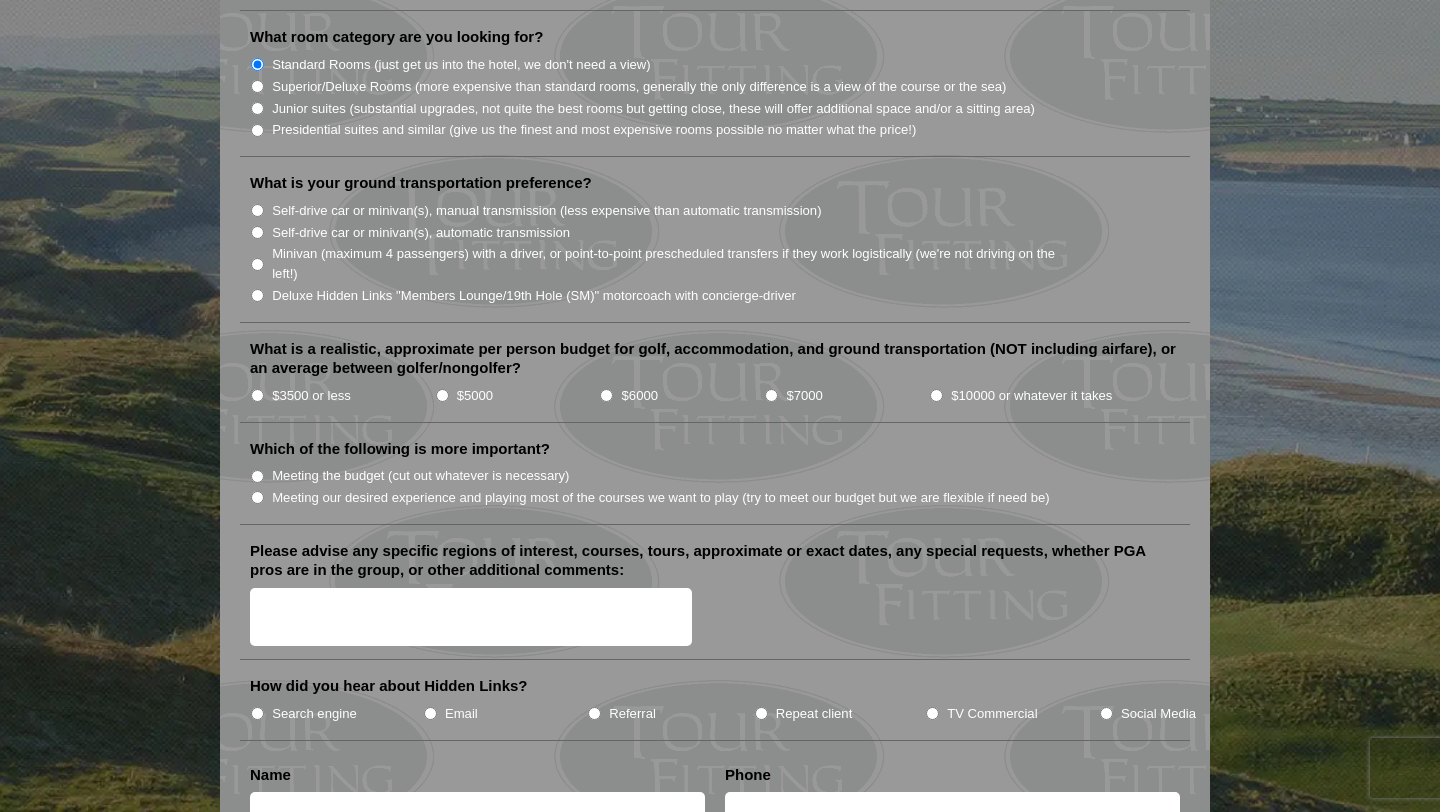 scroll, scrollTop: 1997, scrollLeft: 0, axis: vertical 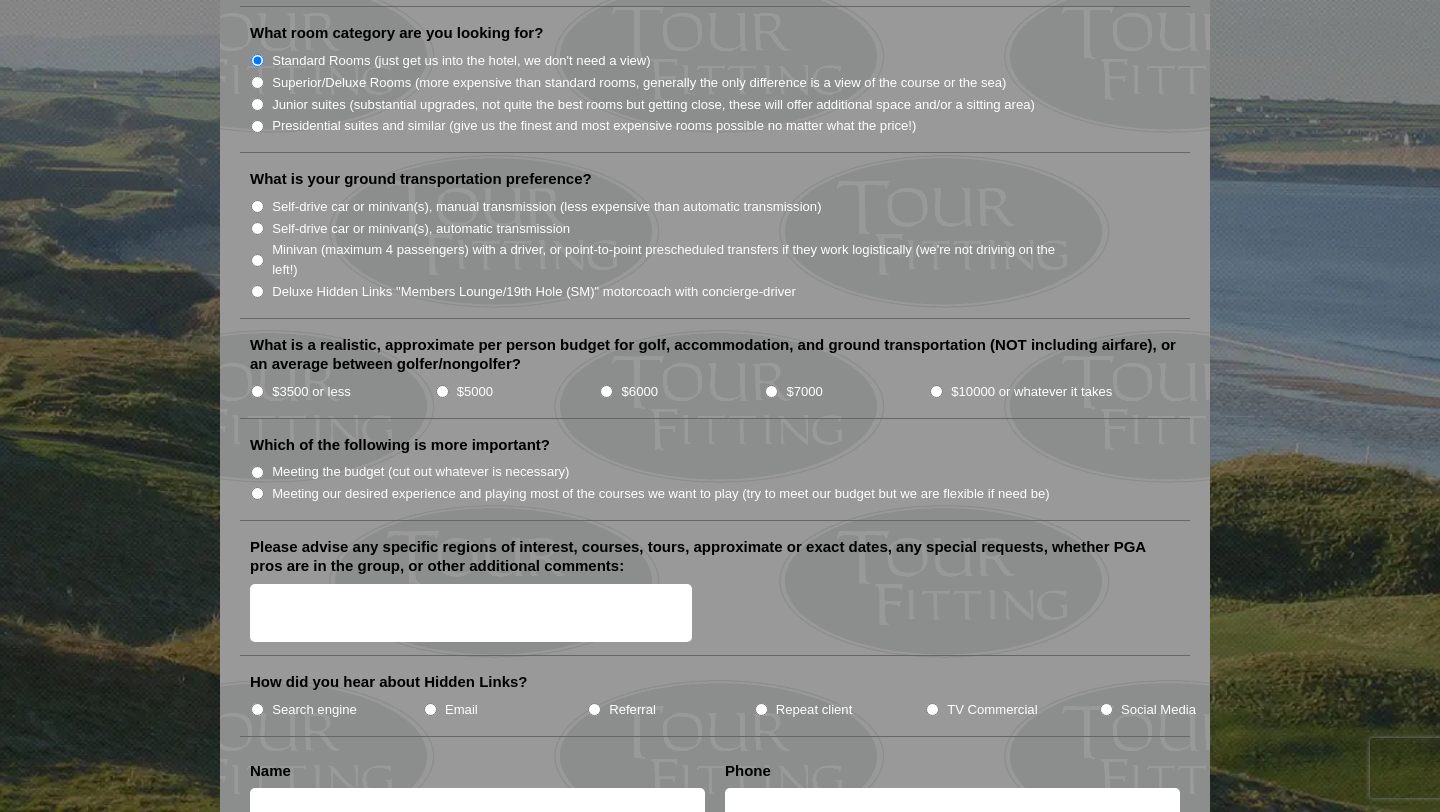 click on "Self-drive car or minivan(s), manual transmission (less expensive than automatic transmission)" at bounding box center [257, 206] 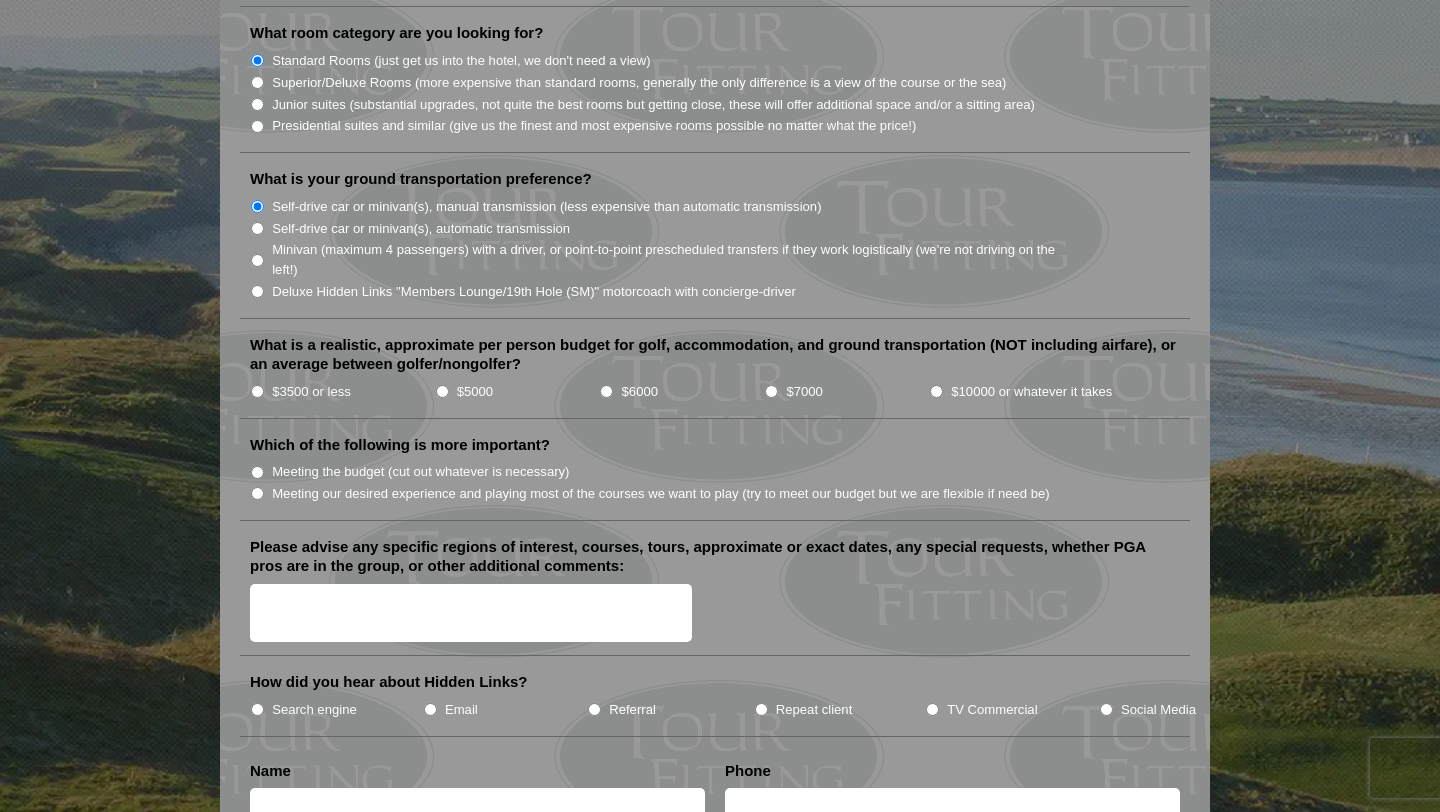 click on "$3500 or less" at bounding box center (257, 391) 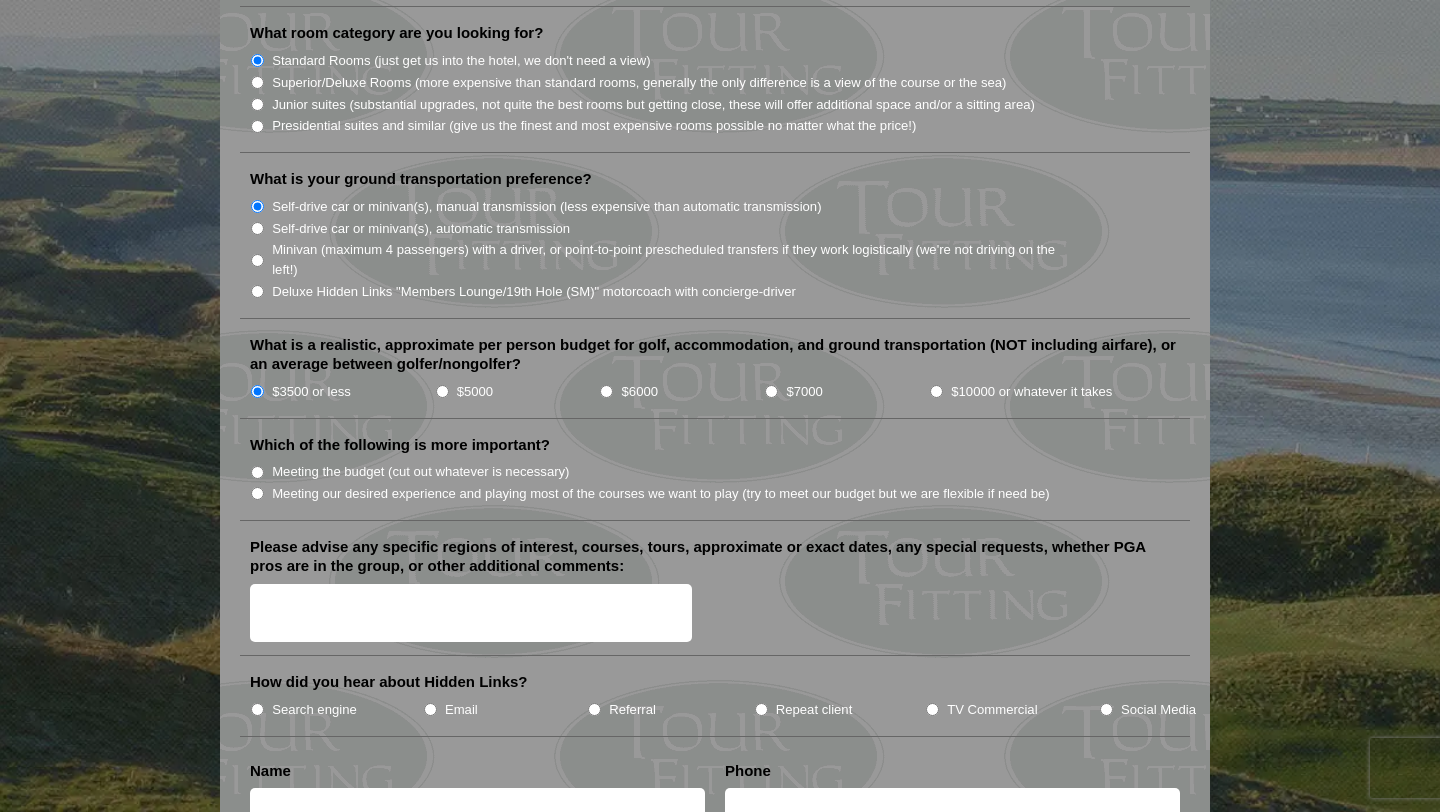 click on "Meeting our desired experience and playing most of the courses we want to play (try to meet our budget but we are flexible if need be)" at bounding box center [257, 493] 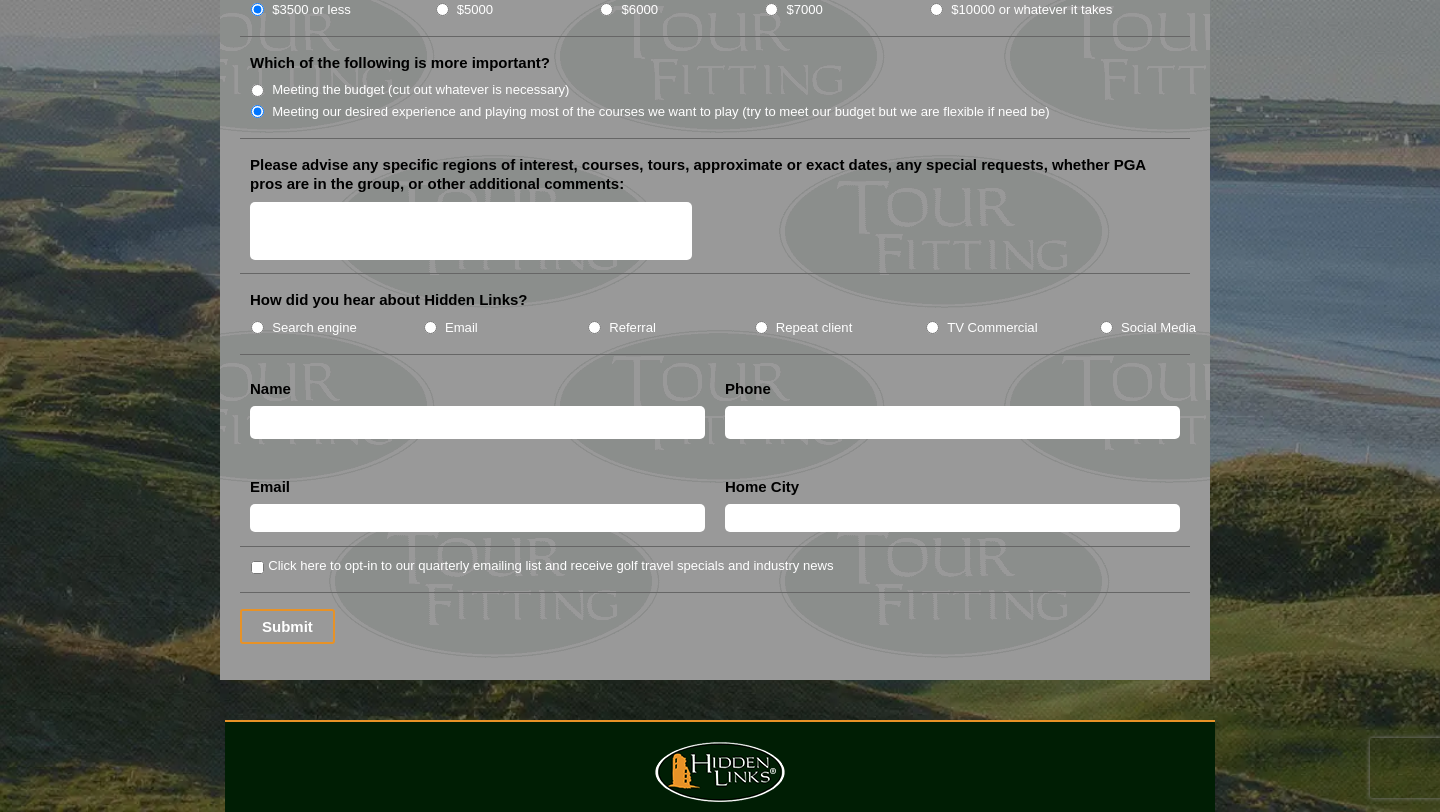 scroll, scrollTop: 2382, scrollLeft: 0, axis: vertical 